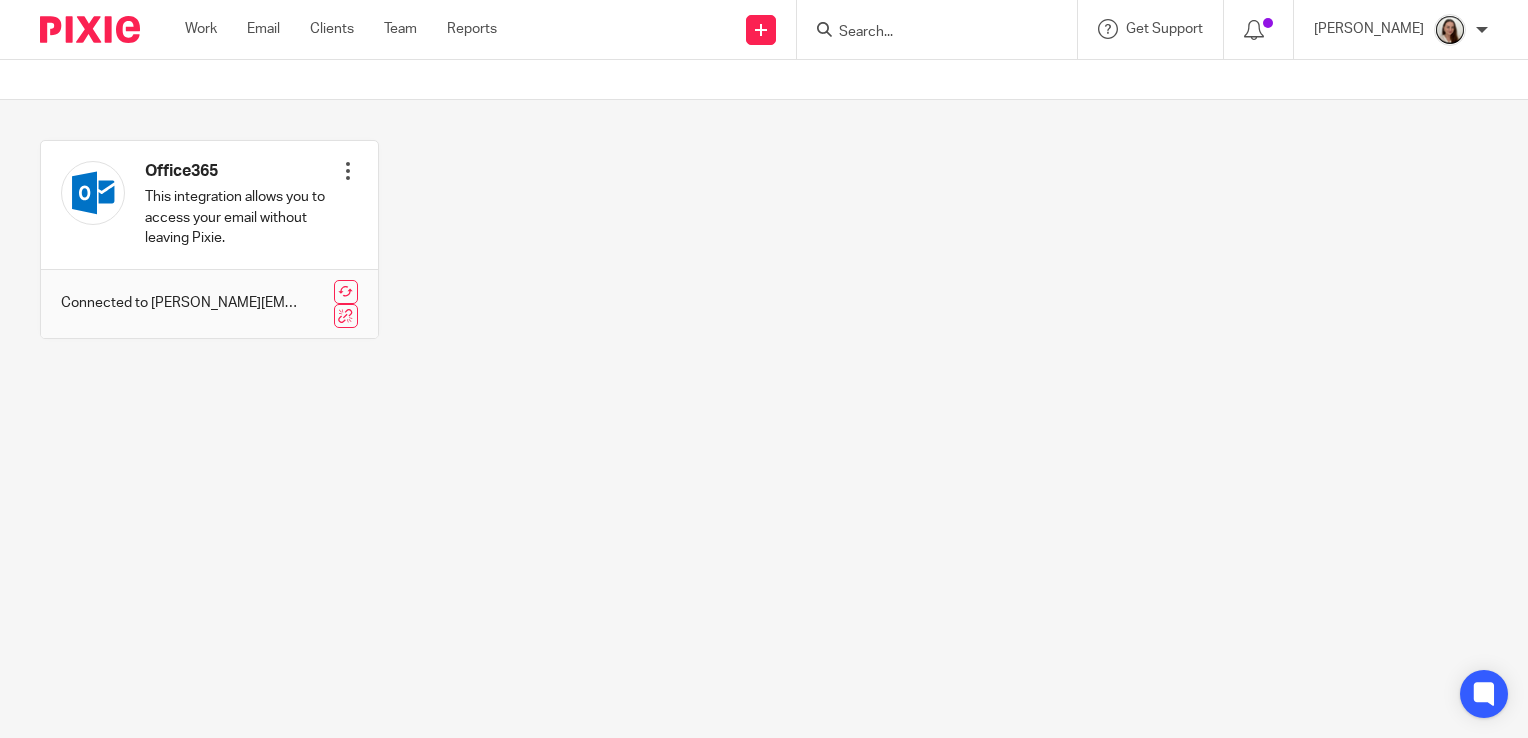 scroll, scrollTop: 0, scrollLeft: 0, axis: both 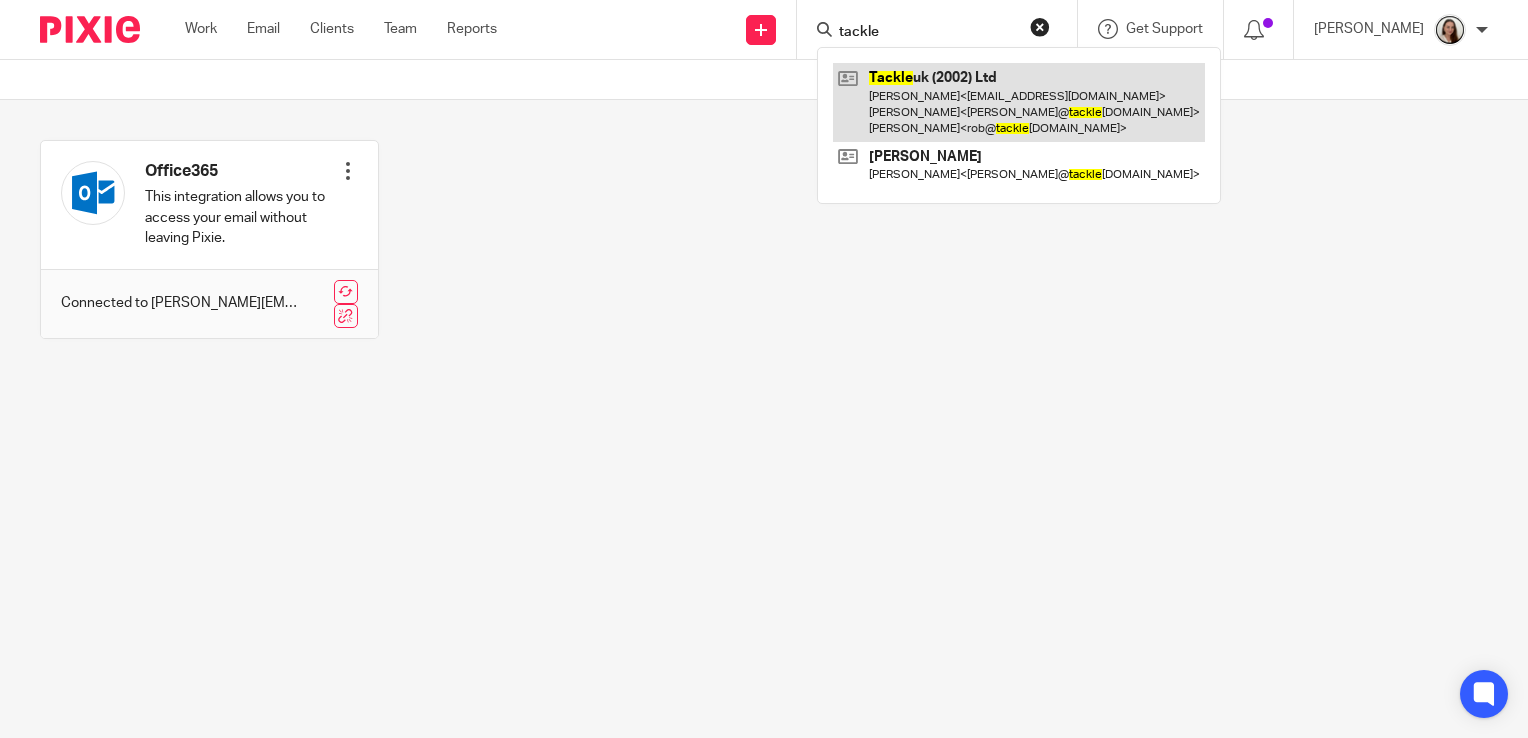 type on "tackle" 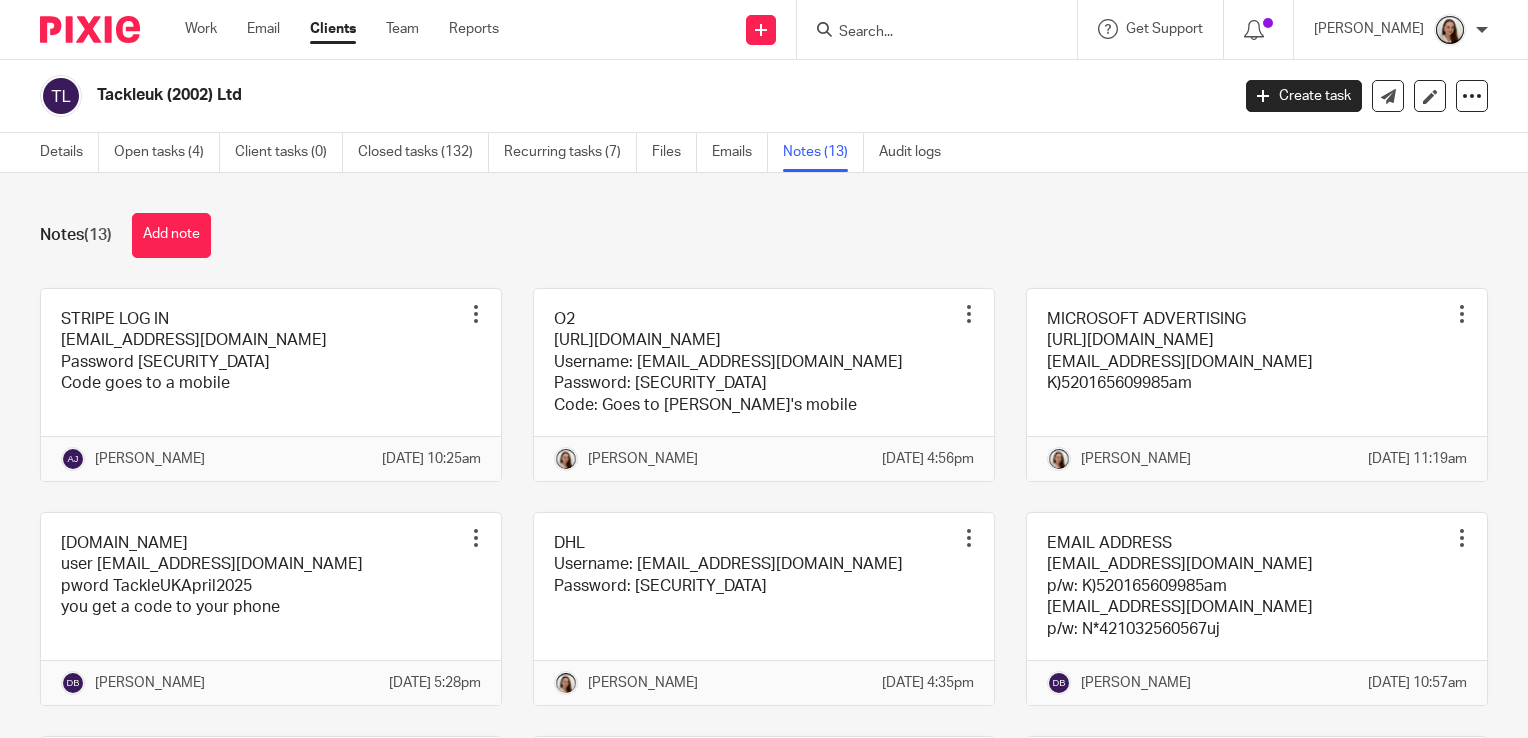 scroll, scrollTop: 0, scrollLeft: 0, axis: both 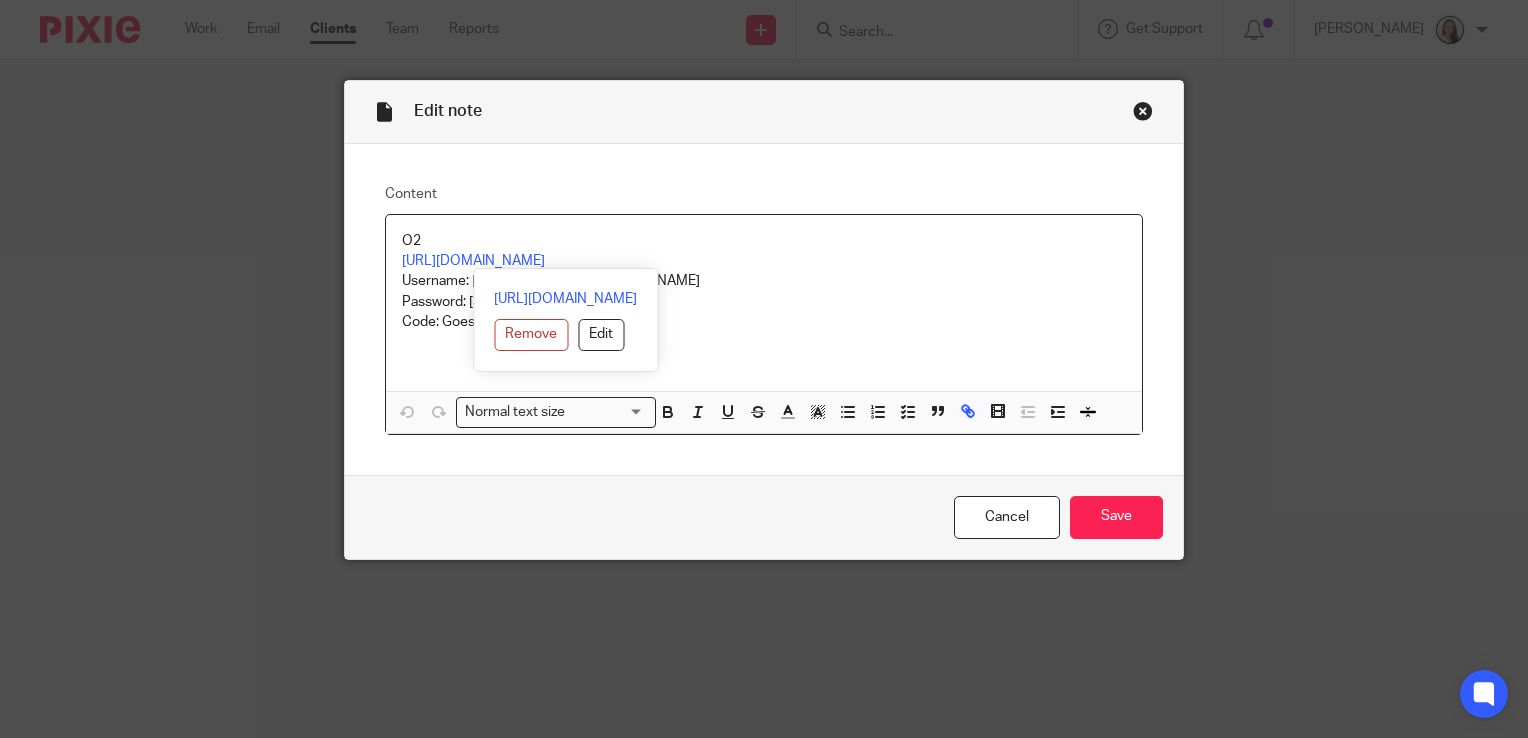 drag, startPoint x: 728, startPoint y: 255, endPoint x: 365, endPoint y: 259, distance: 363.02203 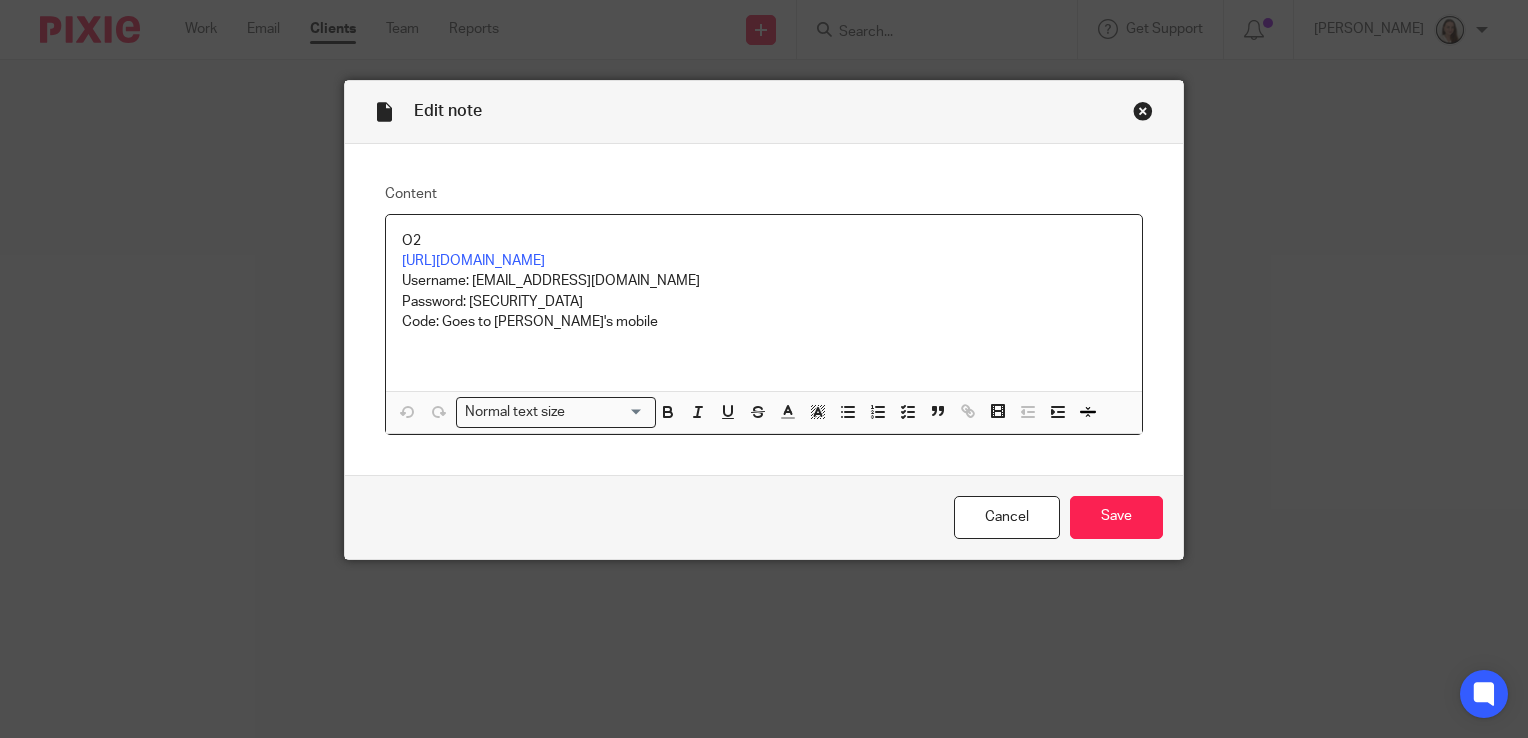 click on "Username: accounts@tackleuk.com" at bounding box center [764, 281] 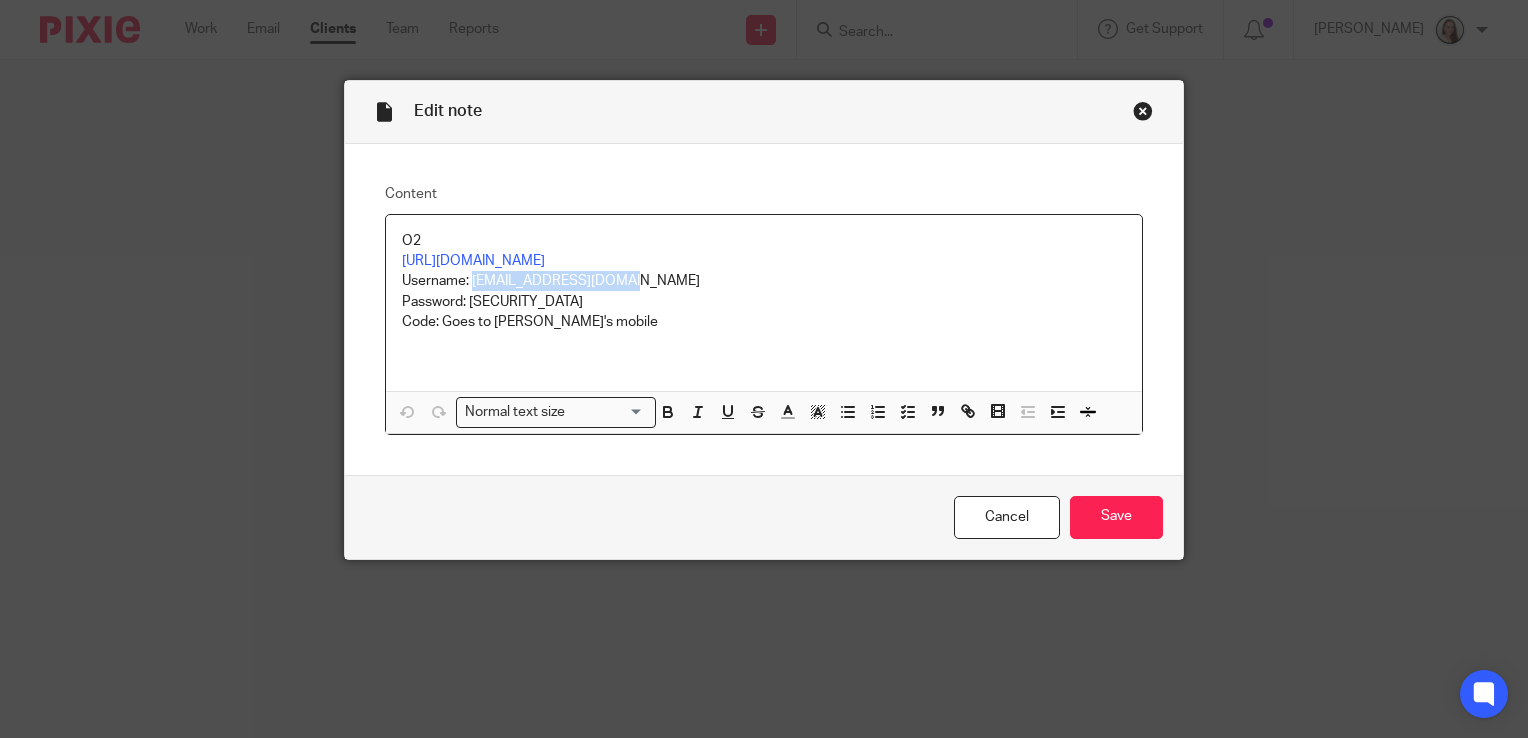 drag, startPoint x: 629, startPoint y: 282, endPoint x: 467, endPoint y: 282, distance: 162 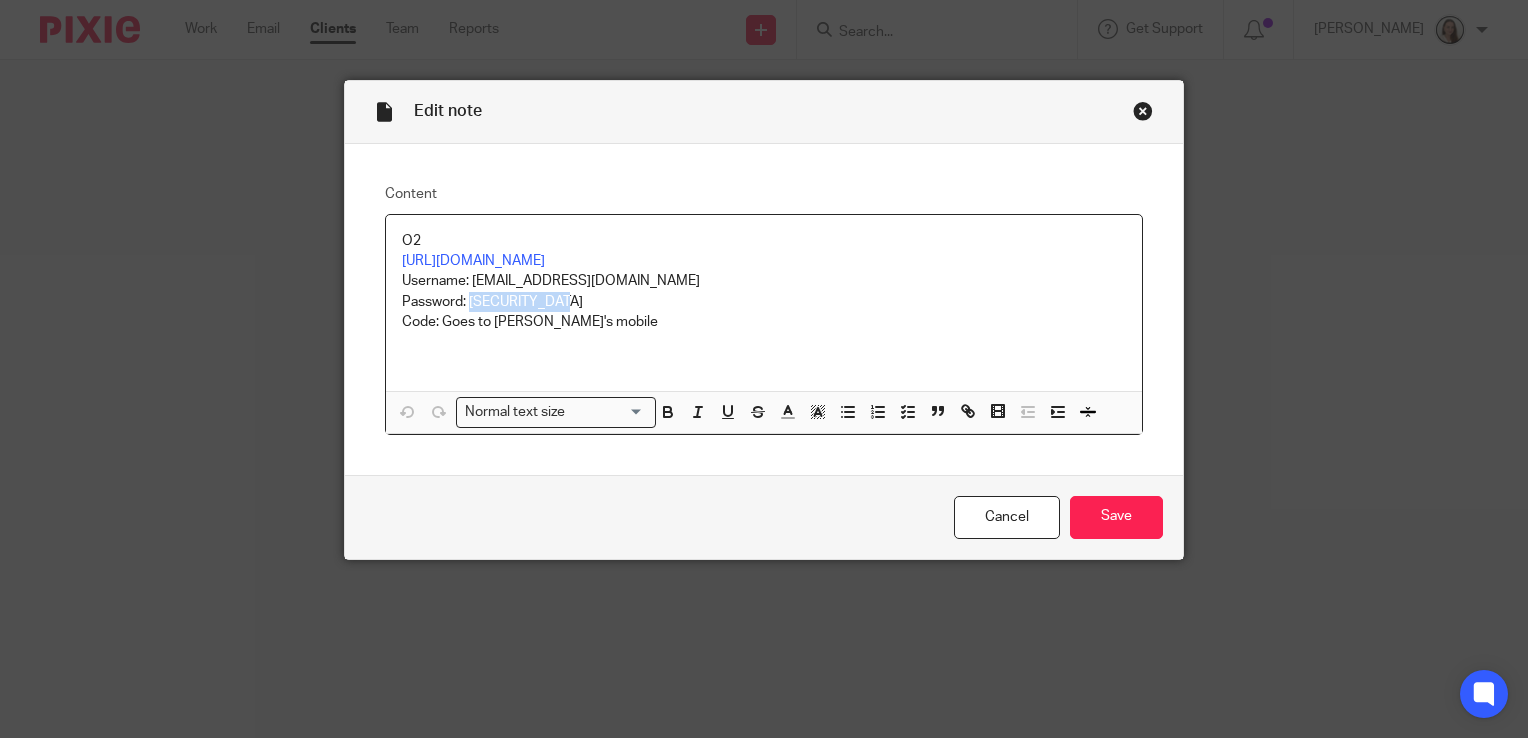 drag, startPoint x: 498, startPoint y: 297, endPoint x: 464, endPoint y: 296, distance: 34.0147 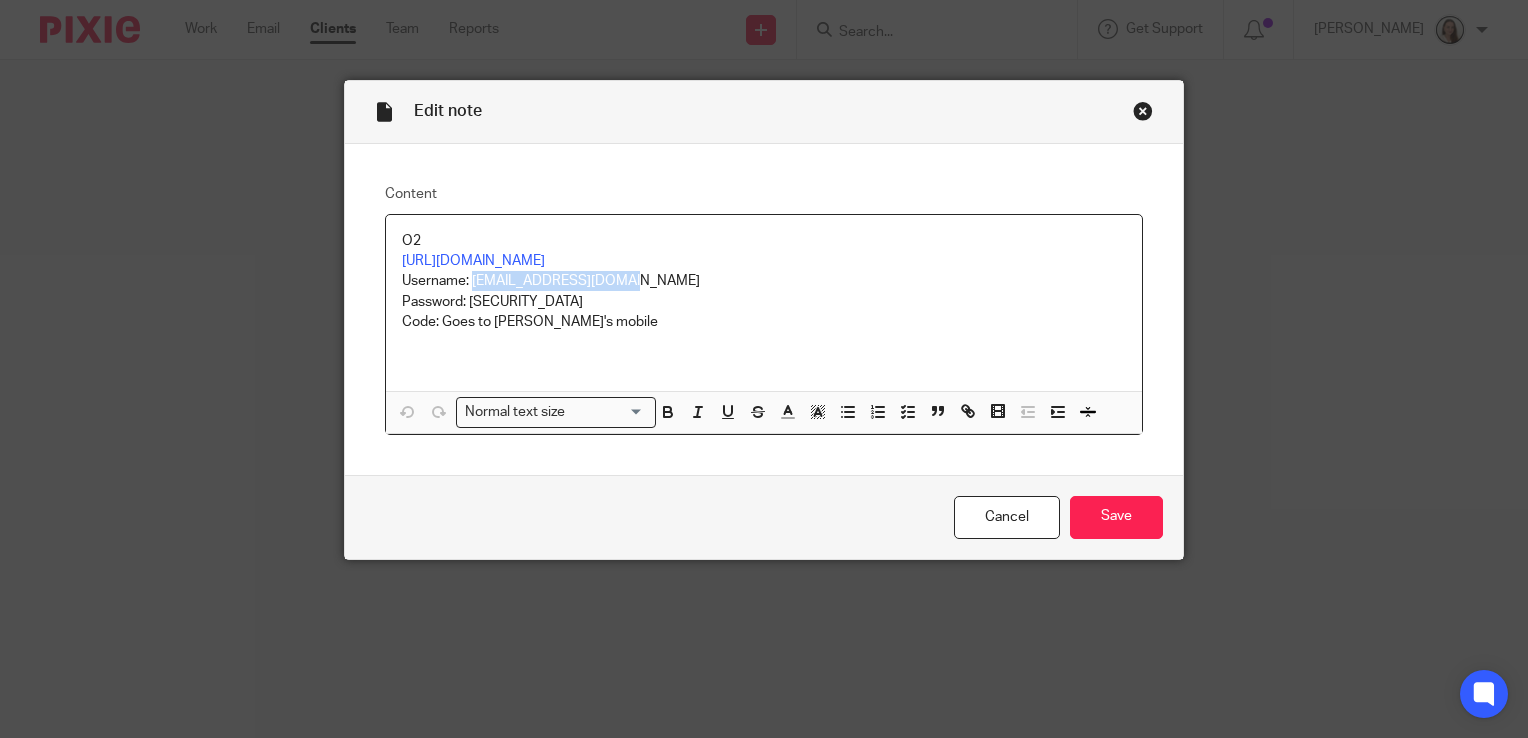 drag, startPoint x: 636, startPoint y: 281, endPoint x: 465, endPoint y: 278, distance: 171.0263 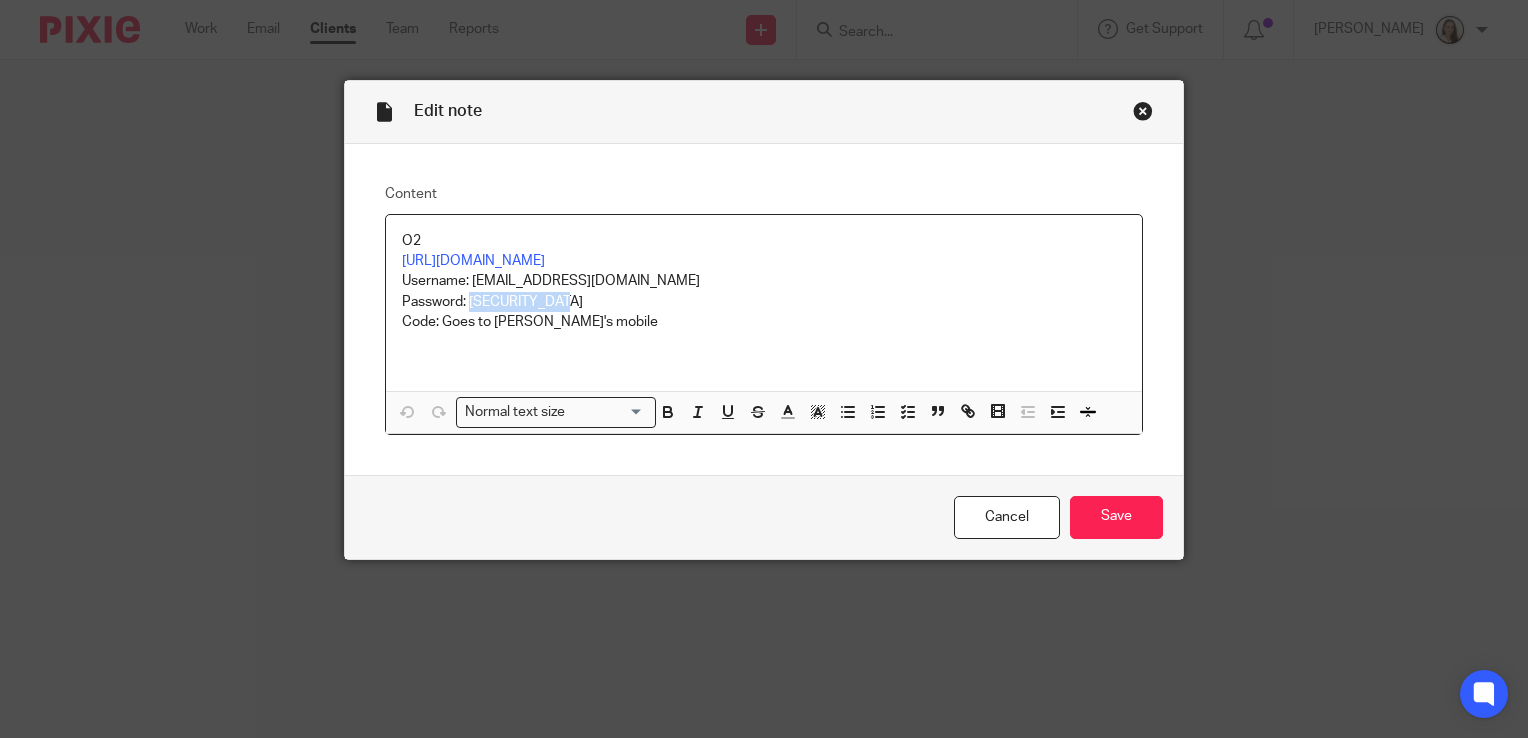 drag, startPoint x: 552, startPoint y: 302, endPoint x: 460, endPoint y: 302, distance: 92 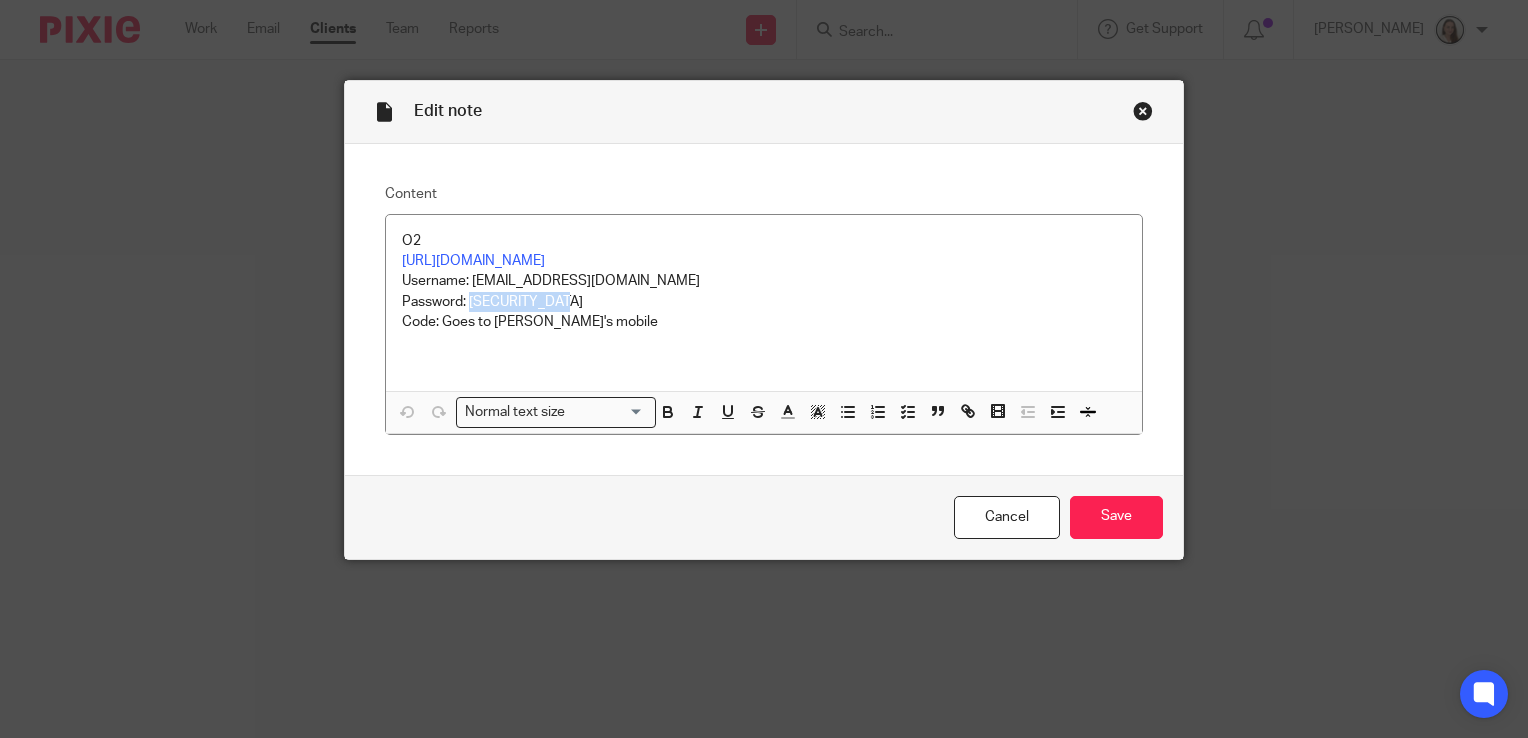 drag, startPoint x: 527, startPoint y: 9, endPoint x: 644, endPoint y: -53, distance: 132.41223 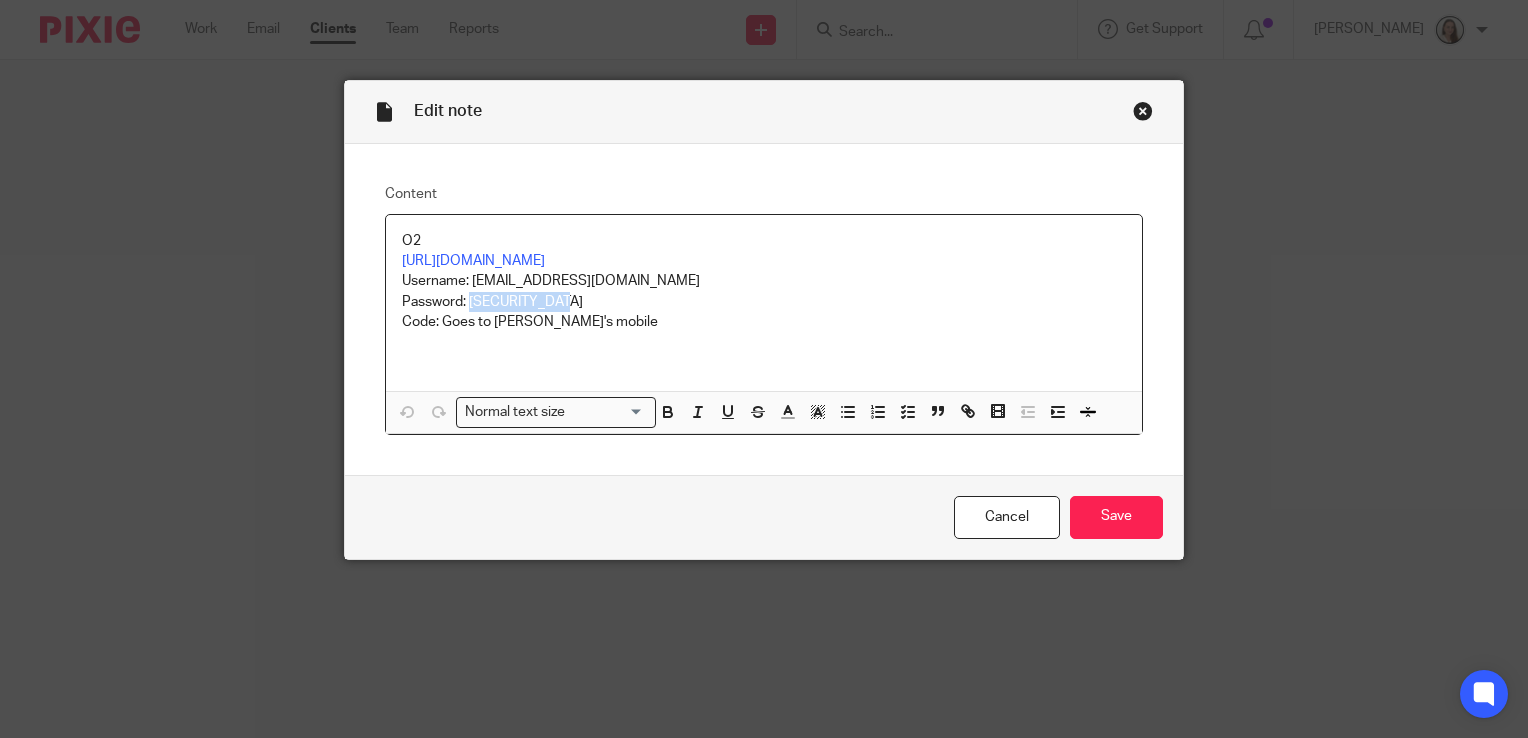 drag, startPoint x: 538, startPoint y: 297, endPoint x: 463, endPoint y: 302, distance: 75.16648 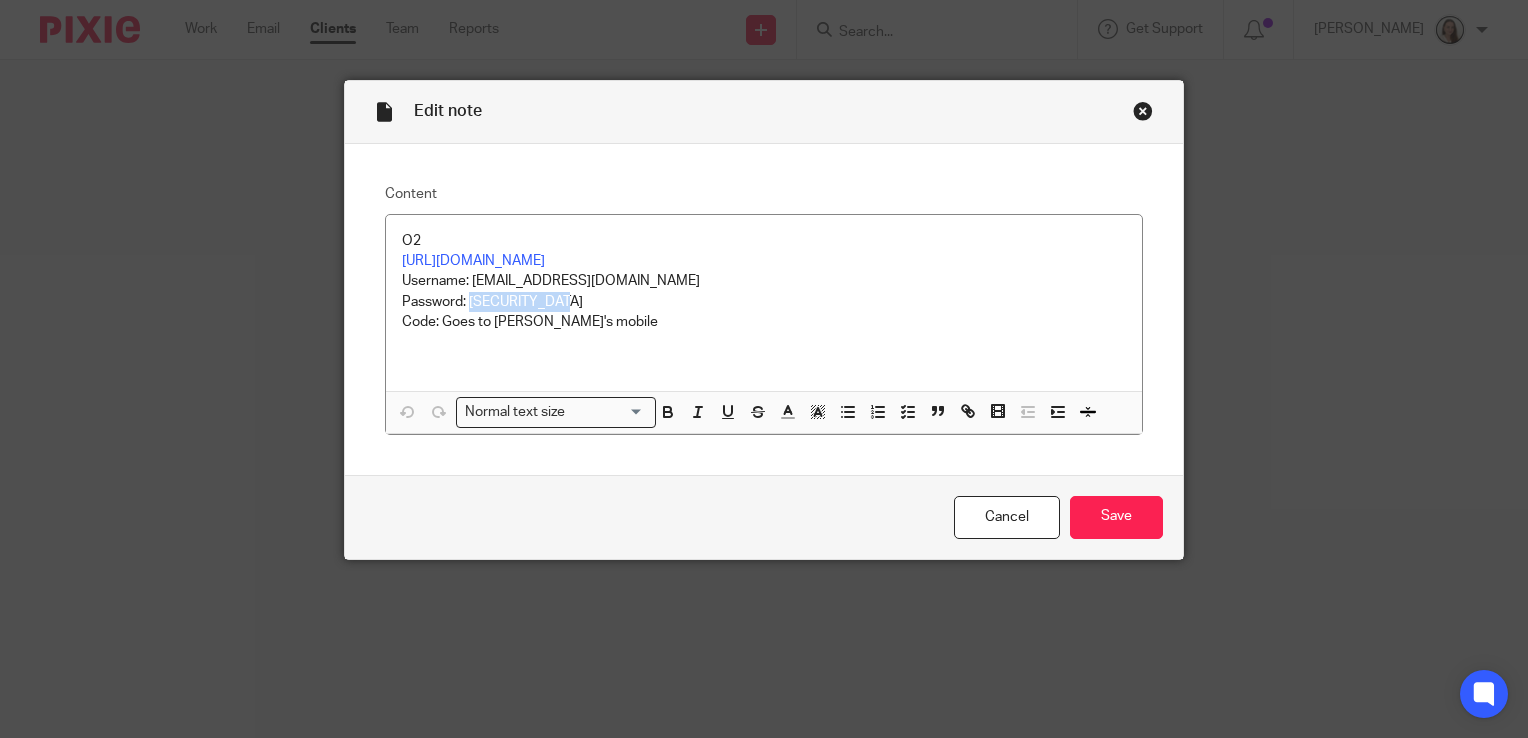 click at bounding box center [1143, 111] 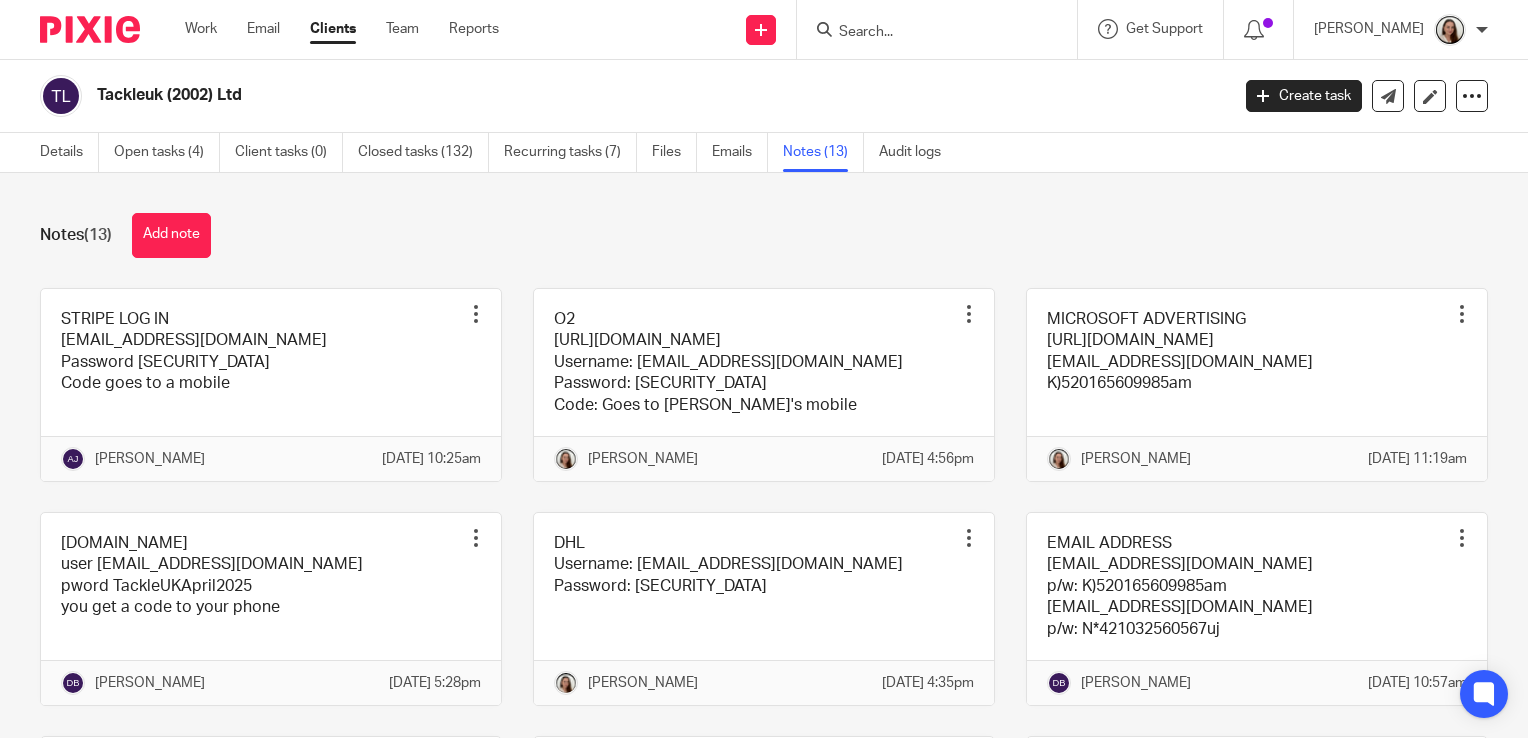 scroll, scrollTop: 0, scrollLeft: 0, axis: both 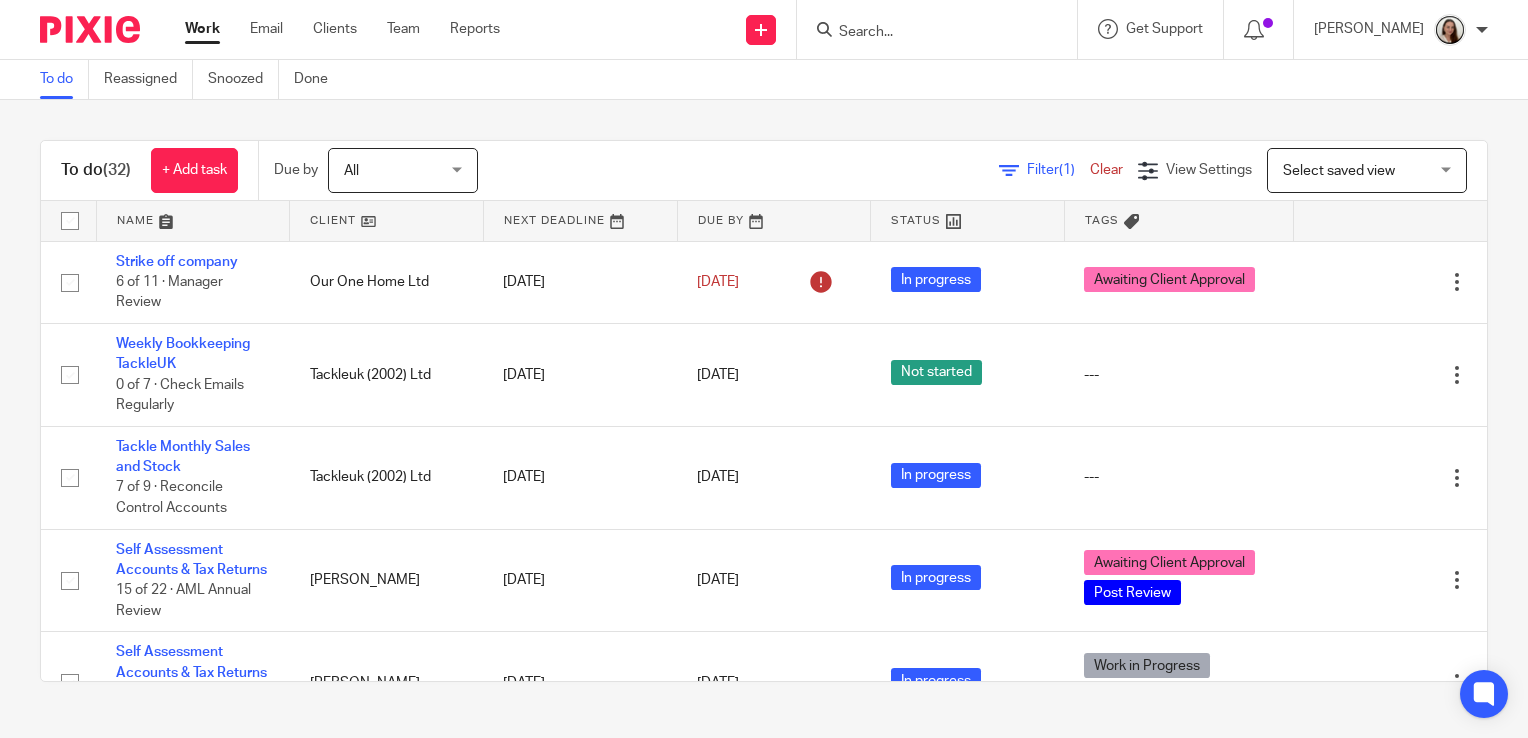 click at bounding box center [927, 33] 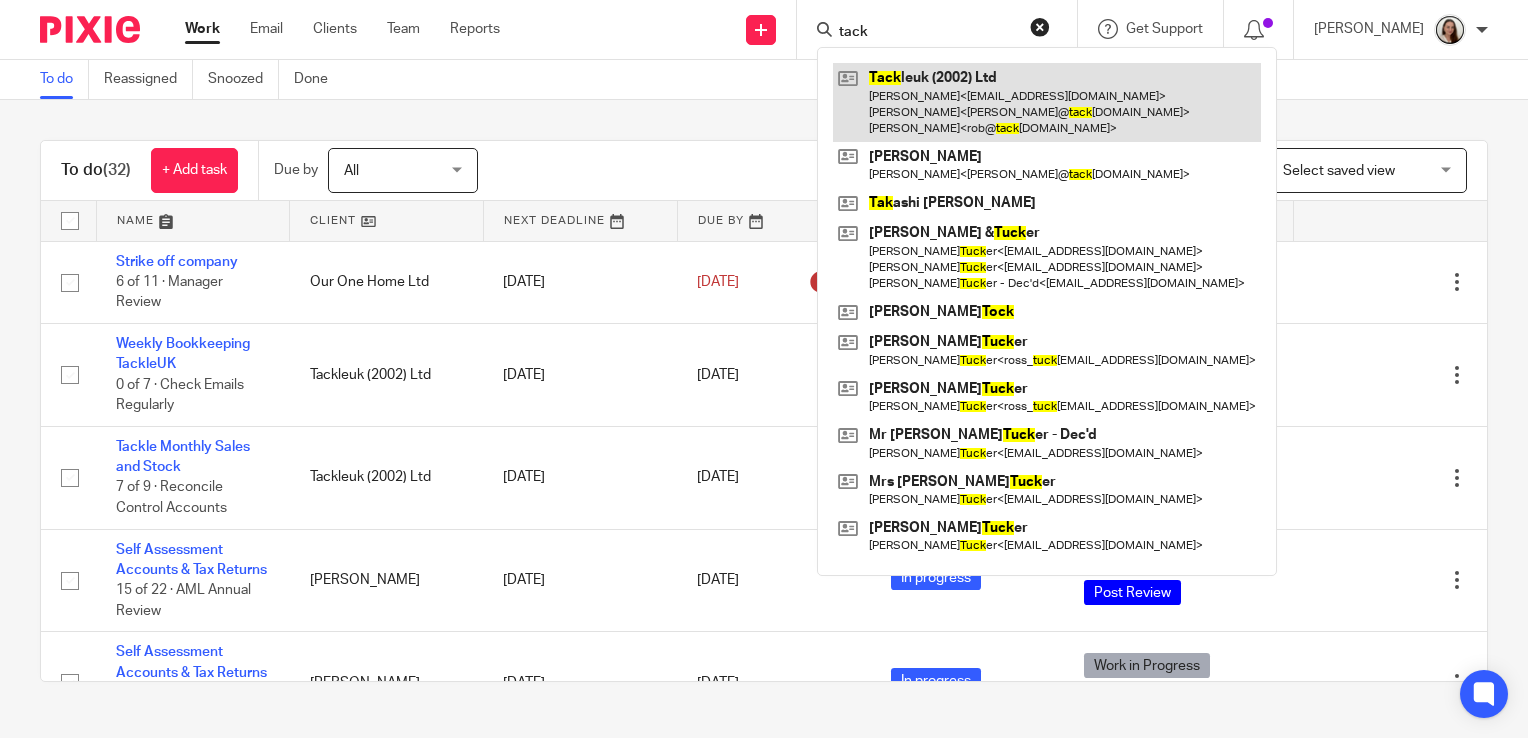 type on "tack" 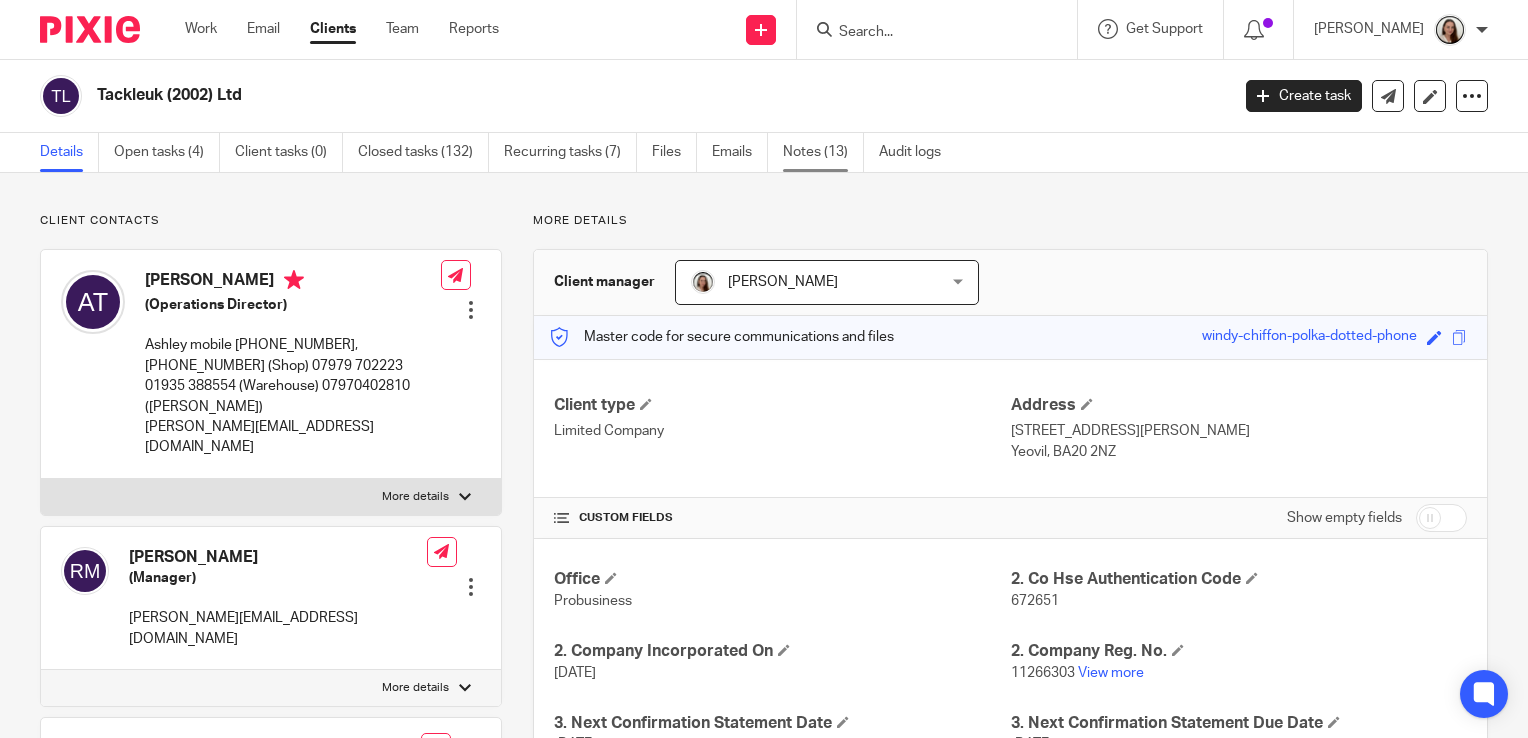 scroll, scrollTop: 0, scrollLeft: 0, axis: both 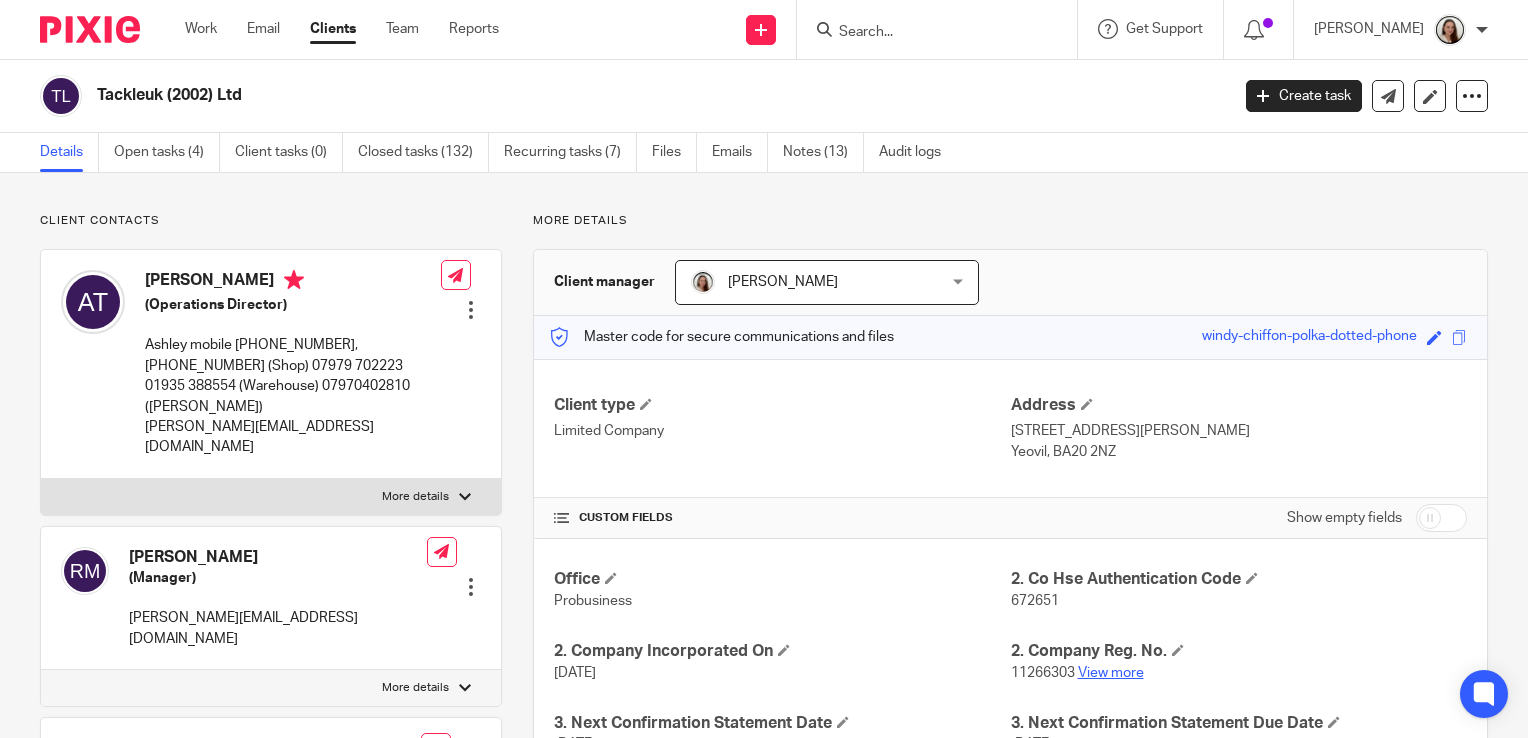 click on "View more" at bounding box center (1111, 673) 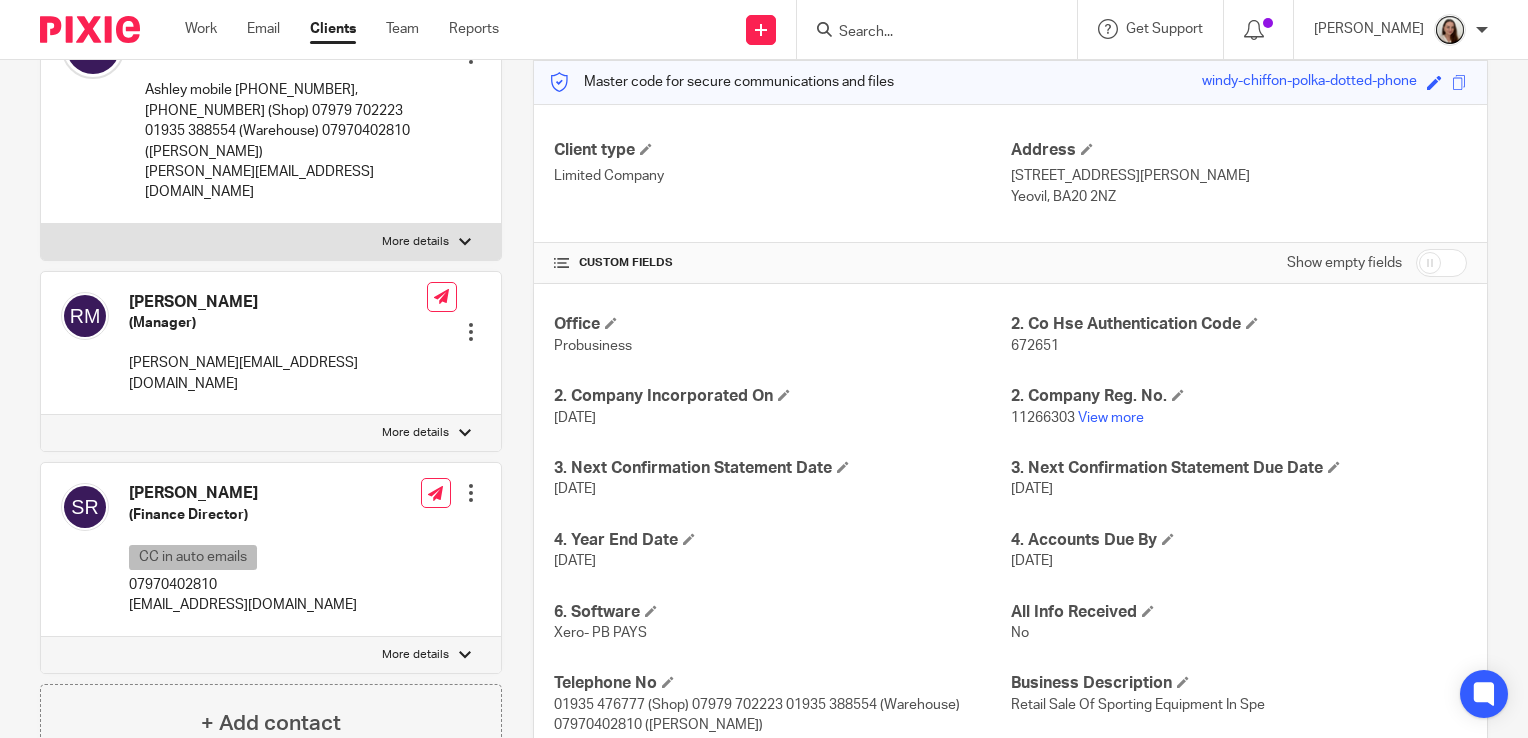 scroll, scrollTop: 0, scrollLeft: 0, axis: both 